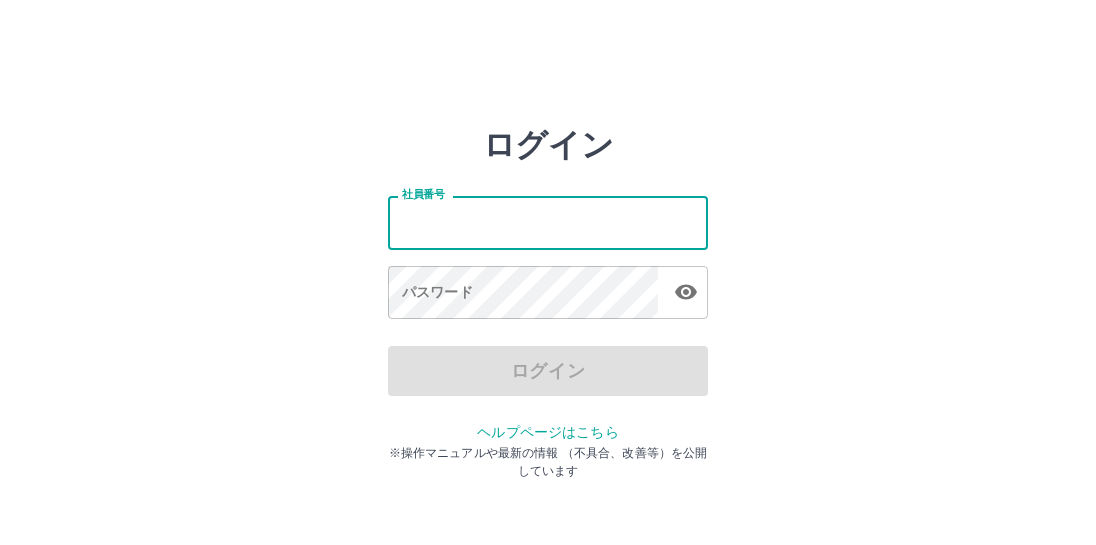scroll, scrollTop: 0, scrollLeft: 0, axis: both 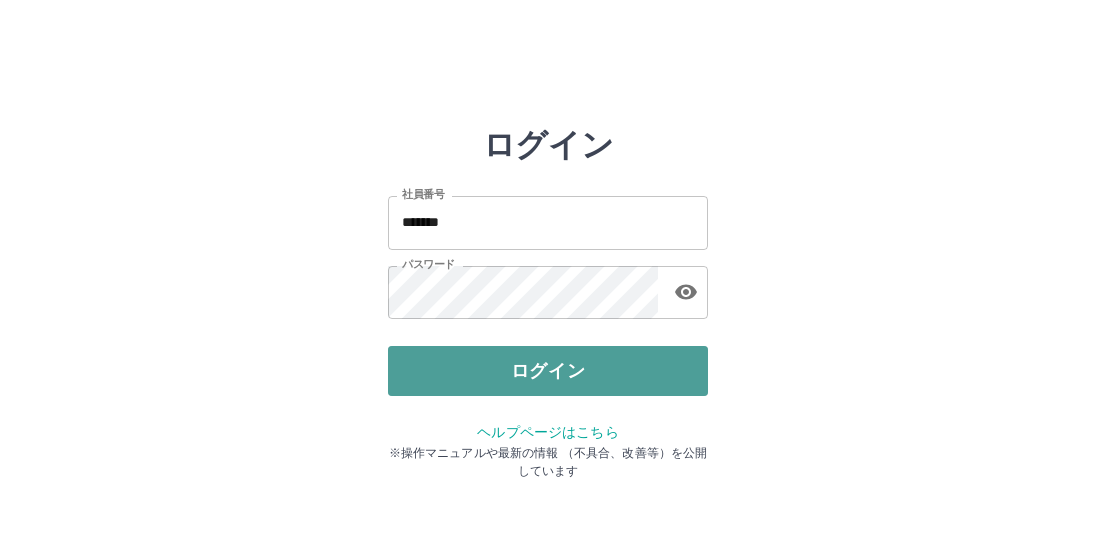 click on "ログイン" at bounding box center (548, 371) 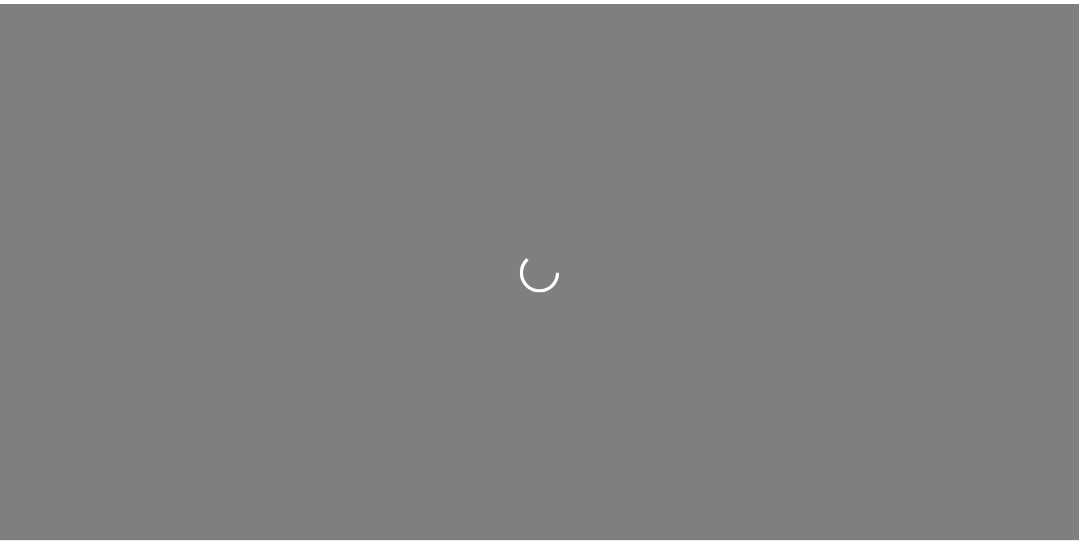 scroll, scrollTop: 0, scrollLeft: 0, axis: both 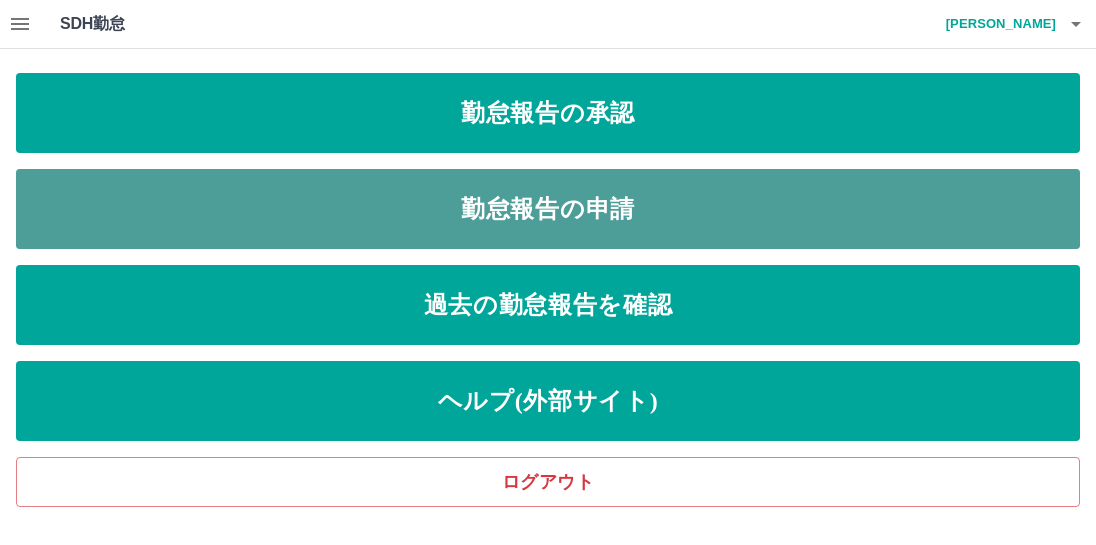 click on "勤怠報告の申請" at bounding box center [548, 209] 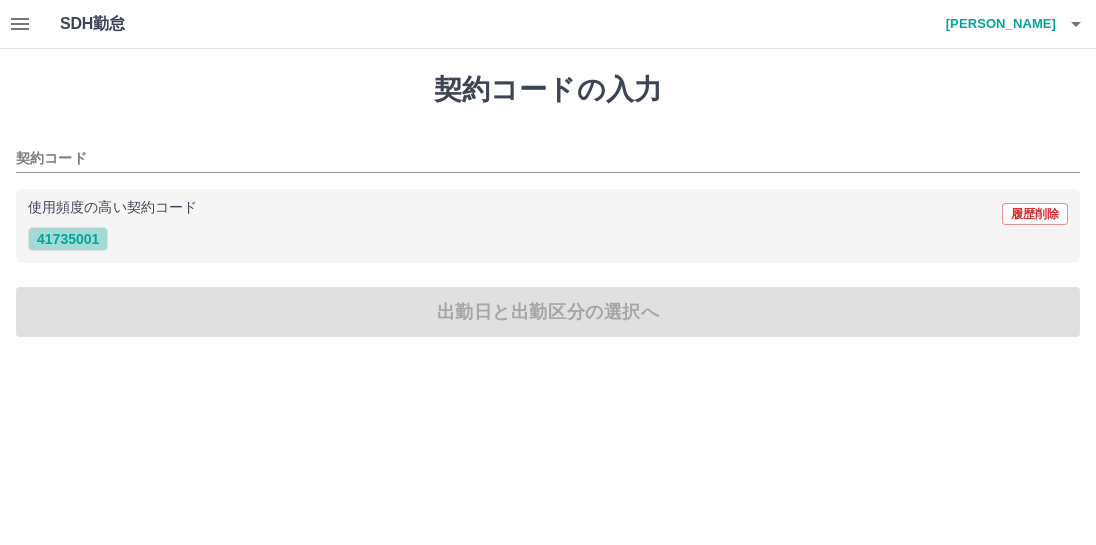 click on "41735001" at bounding box center [68, 239] 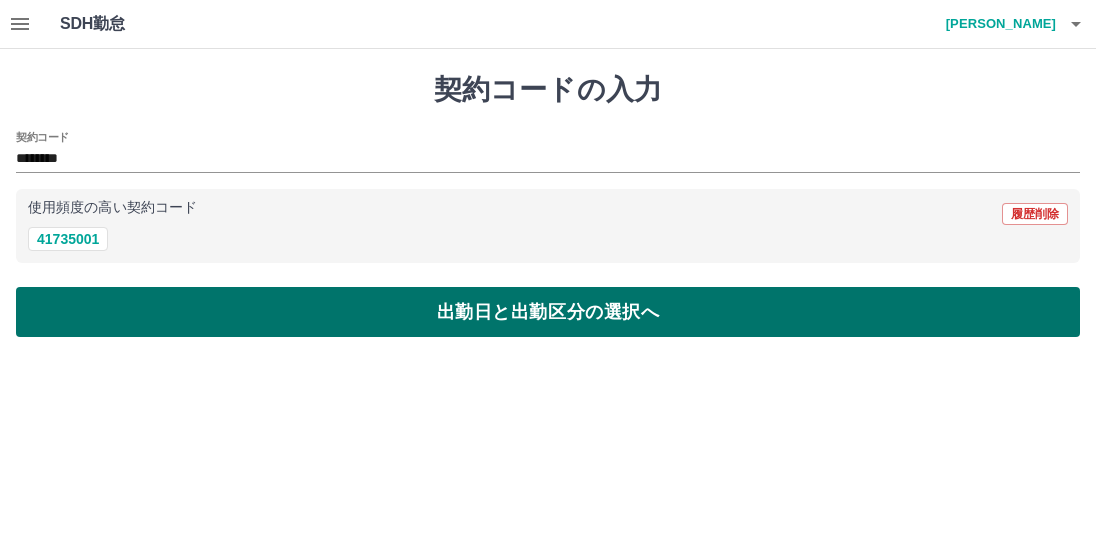 click on "出勤日と出勤区分の選択へ" at bounding box center [548, 312] 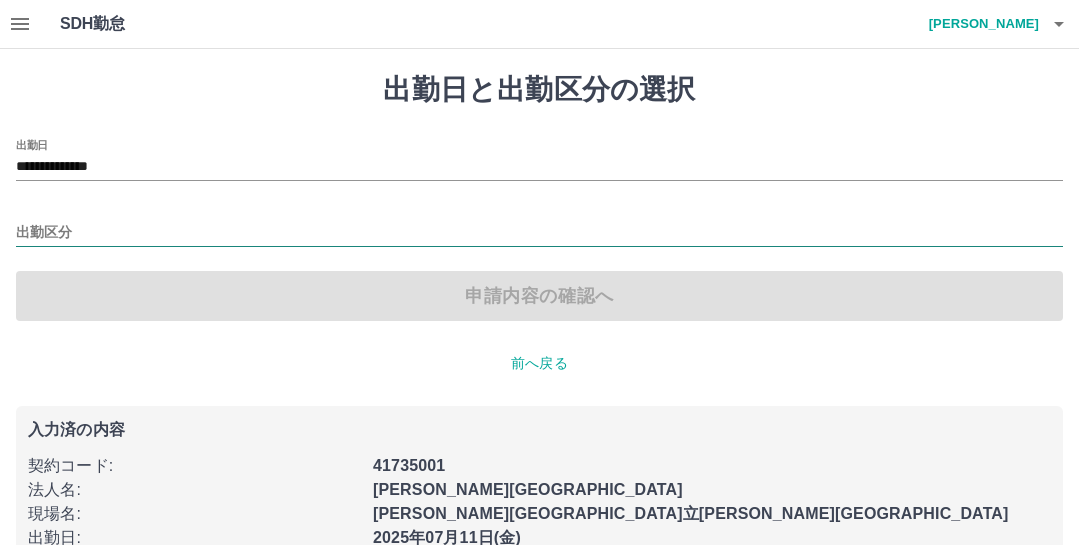 click on "出勤区分" at bounding box center [539, 233] 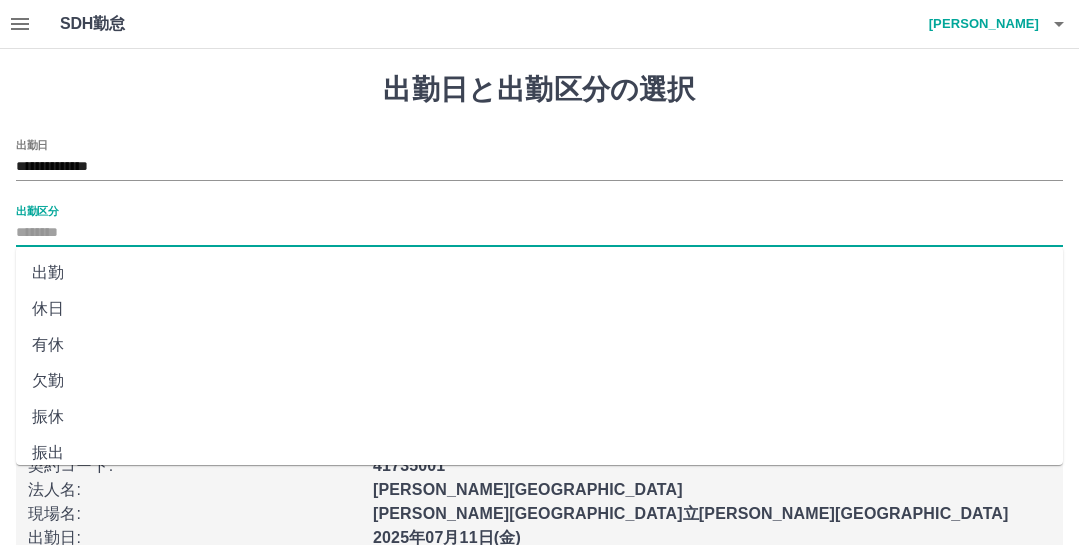 click on "出勤" at bounding box center (539, 273) 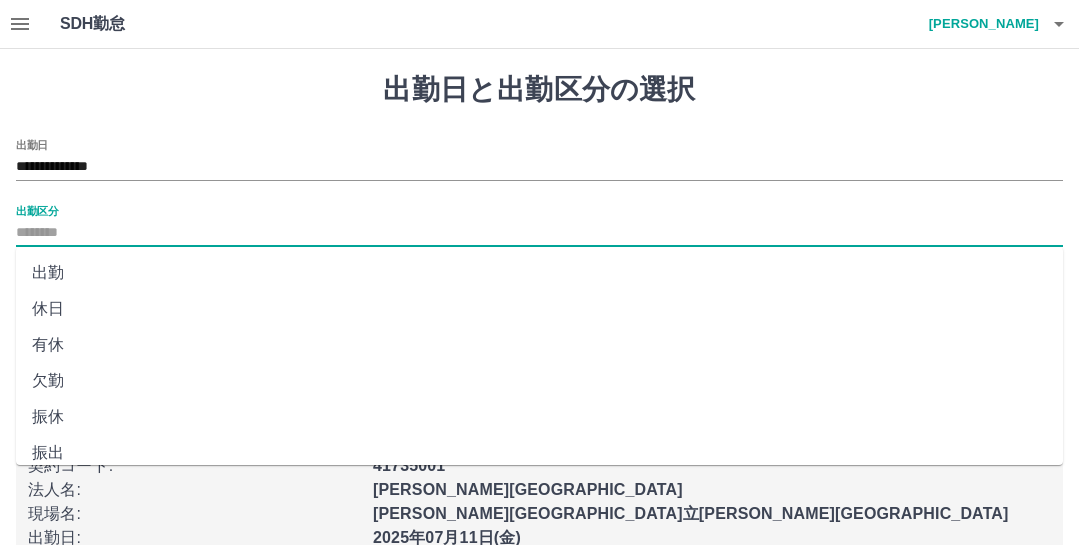 type on "**" 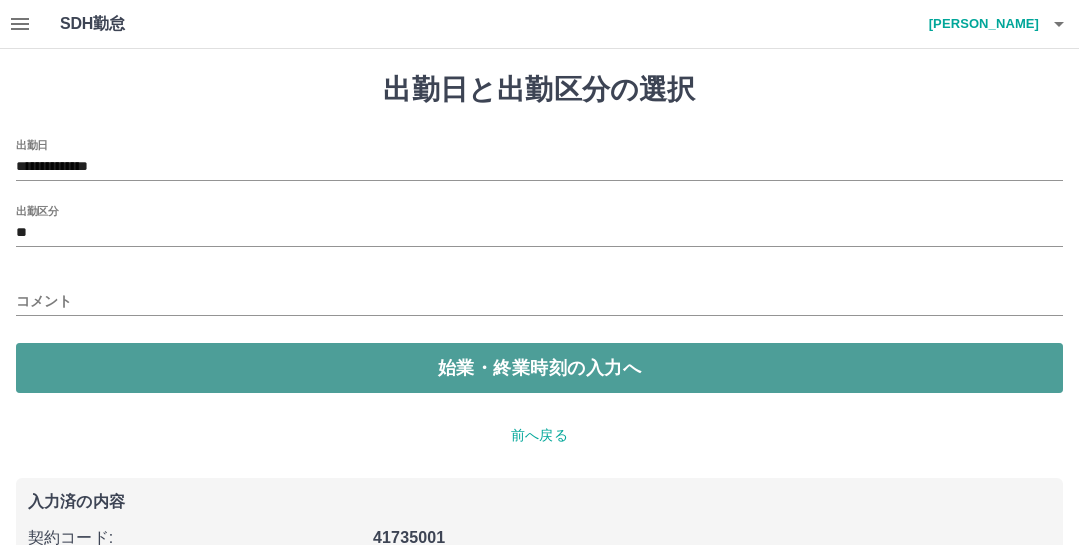 click on "始業・終業時刻の入力へ" at bounding box center [539, 368] 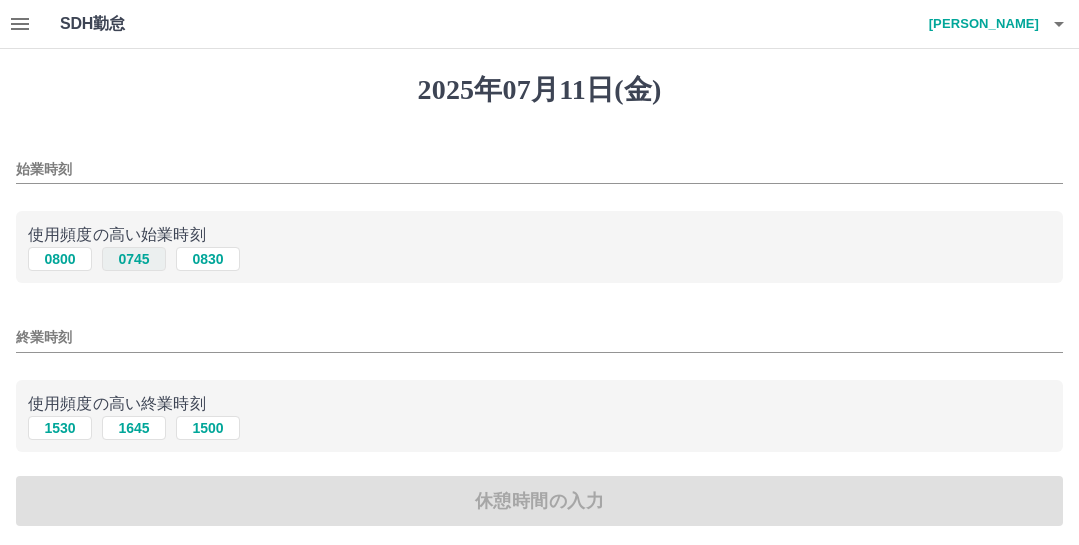 click on "0745" at bounding box center (134, 259) 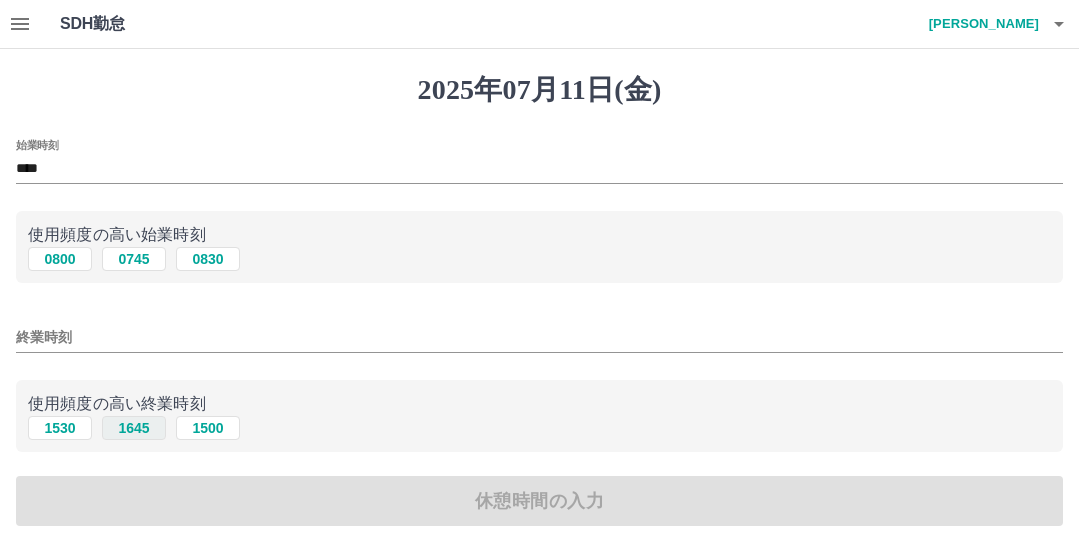 click on "1645" at bounding box center [134, 428] 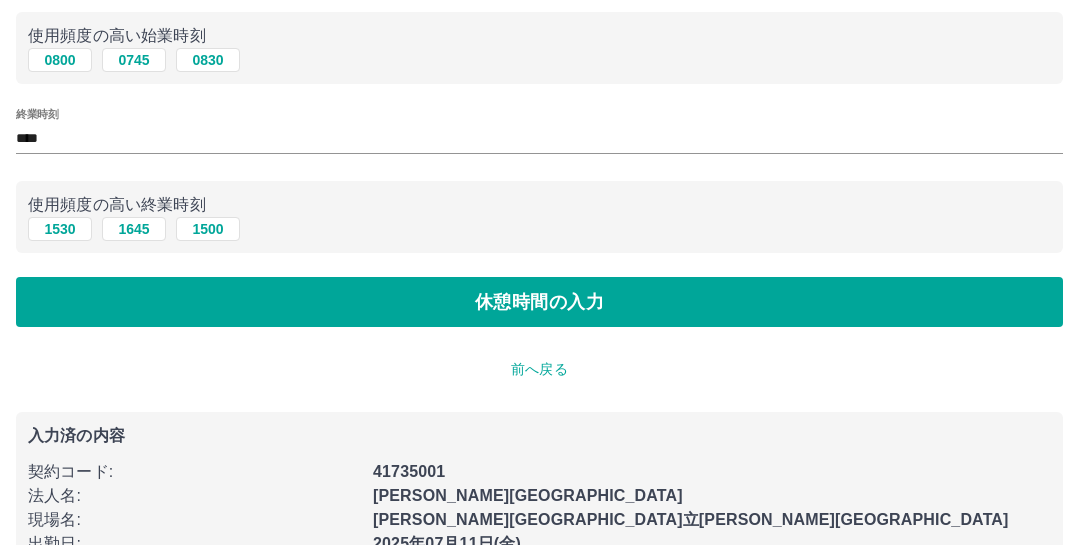 scroll, scrollTop: 200, scrollLeft: 0, axis: vertical 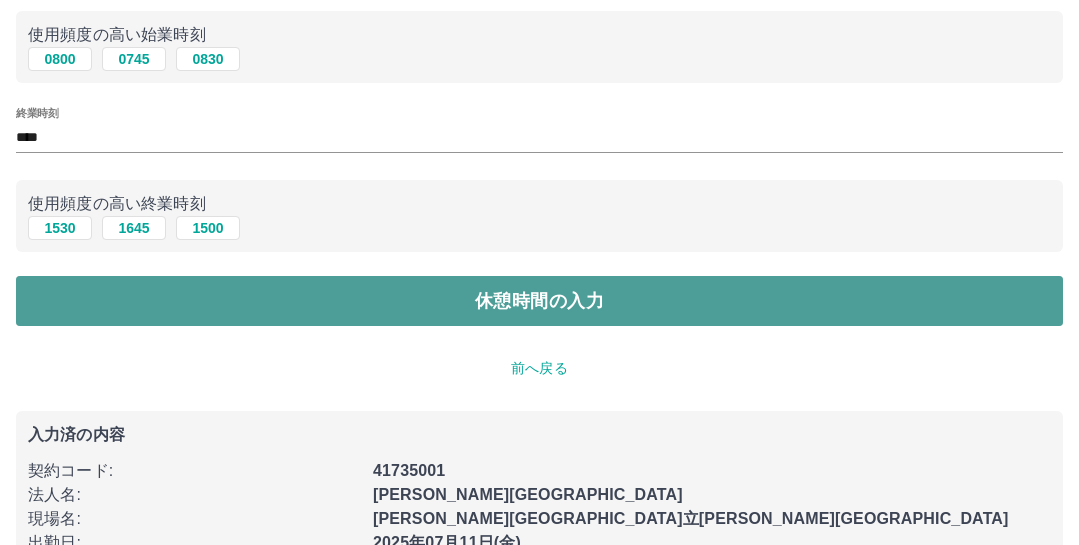 click on "休憩時間の入力" at bounding box center [539, 301] 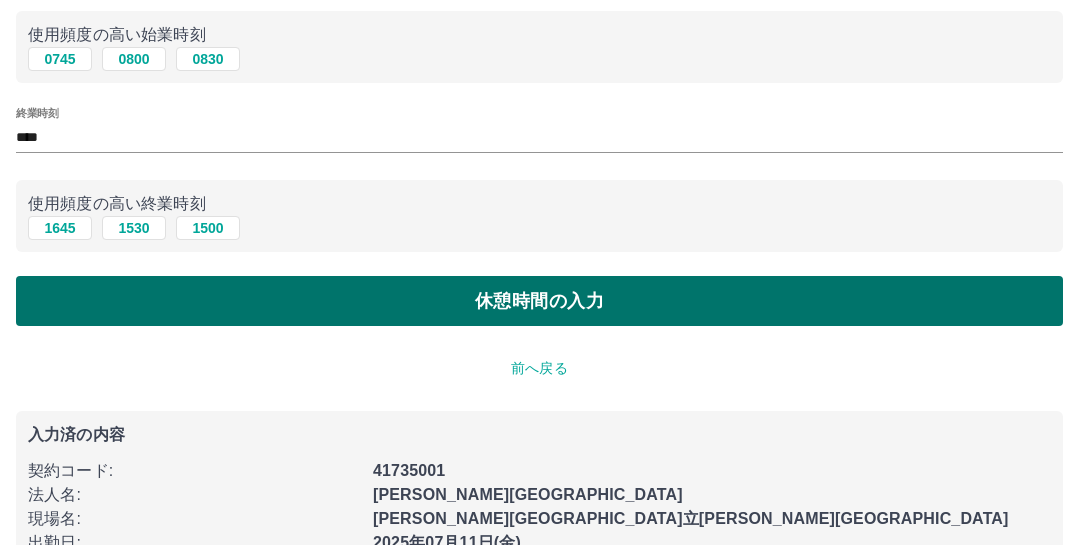 scroll, scrollTop: 0, scrollLeft: 0, axis: both 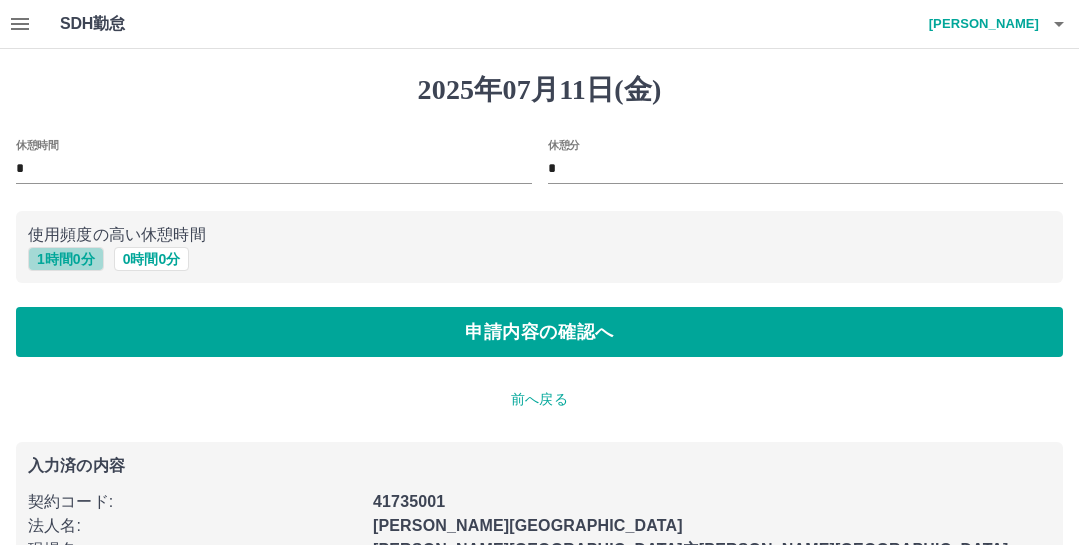 click on "1 時間 0 分" at bounding box center [66, 259] 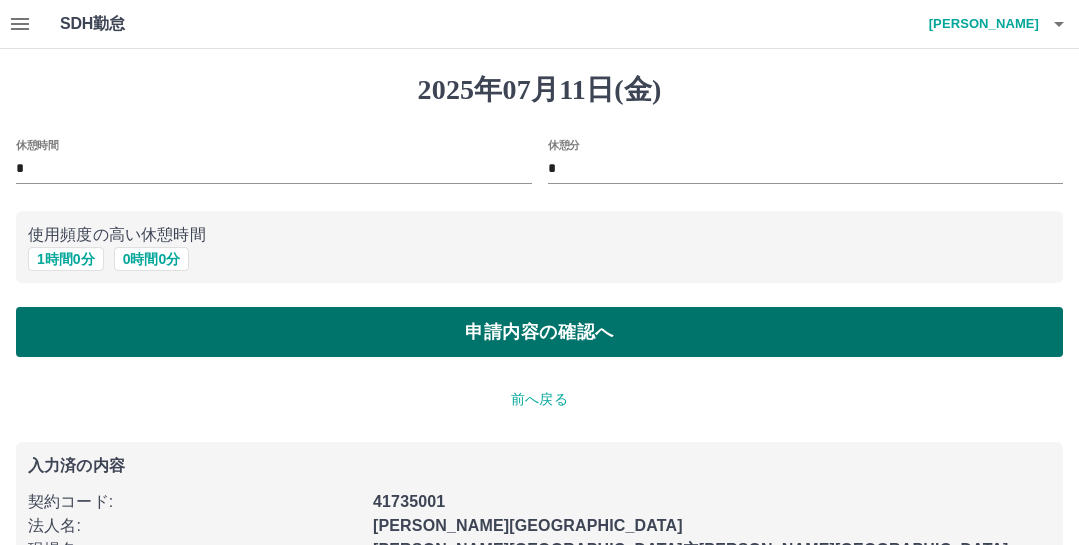 click on "申請内容の確認へ" at bounding box center (539, 332) 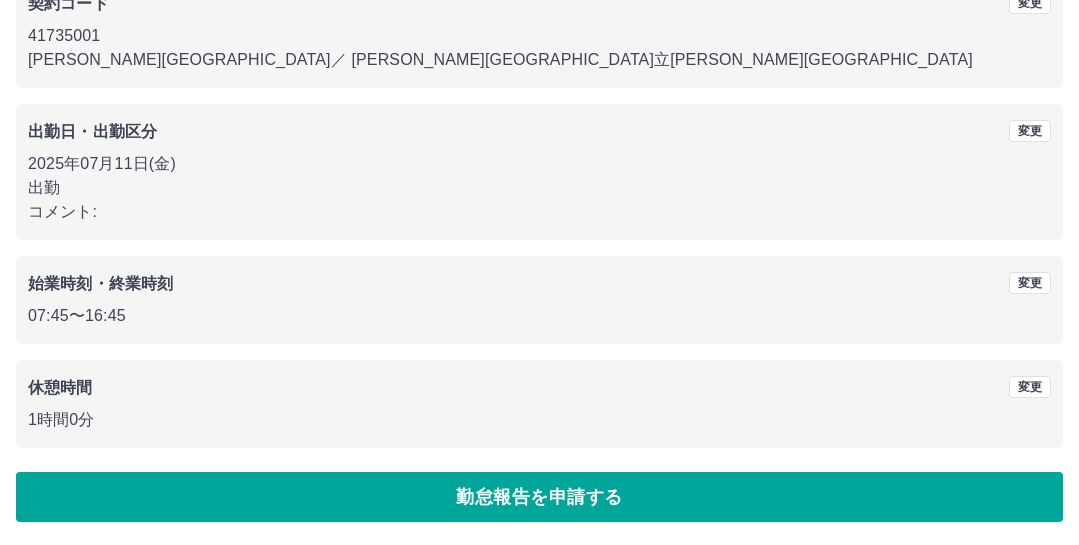 scroll, scrollTop: 204, scrollLeft: 0, axis: vertical 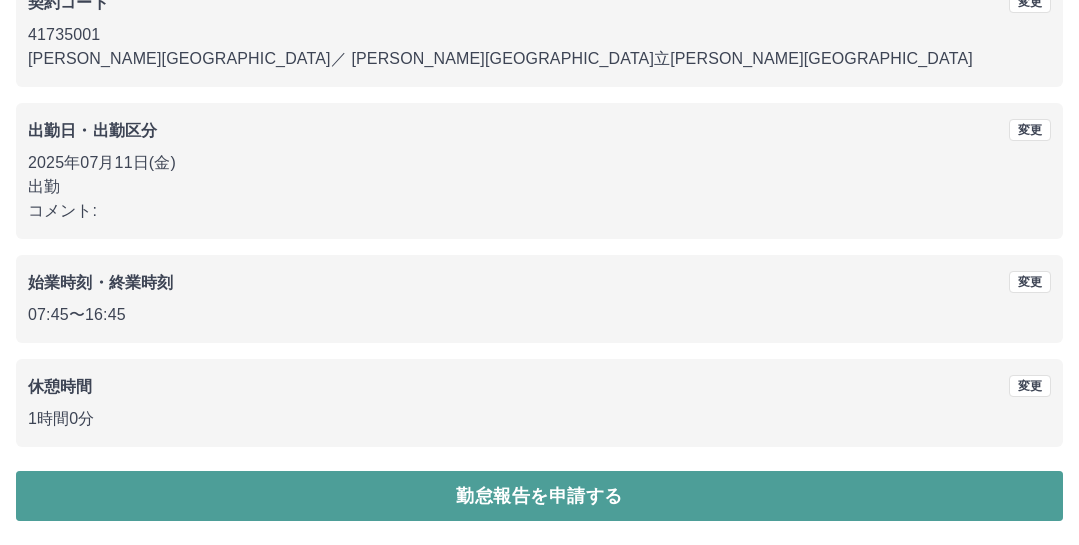 click on "勤怠報告を申請する" at bounding box center (539, 496) 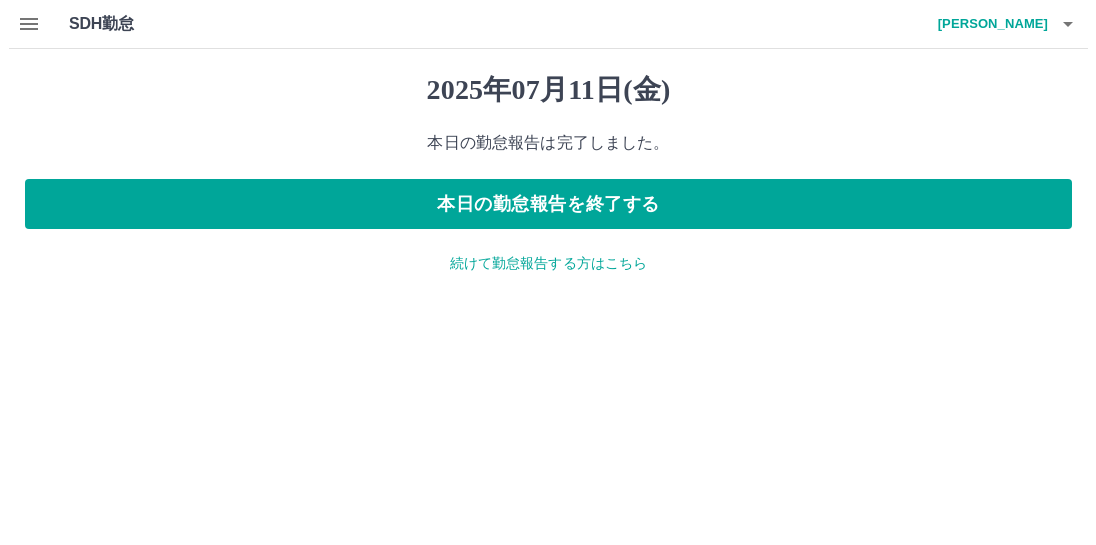 scroll, scrollTop: 0, scrollLeft: 0, axis: both 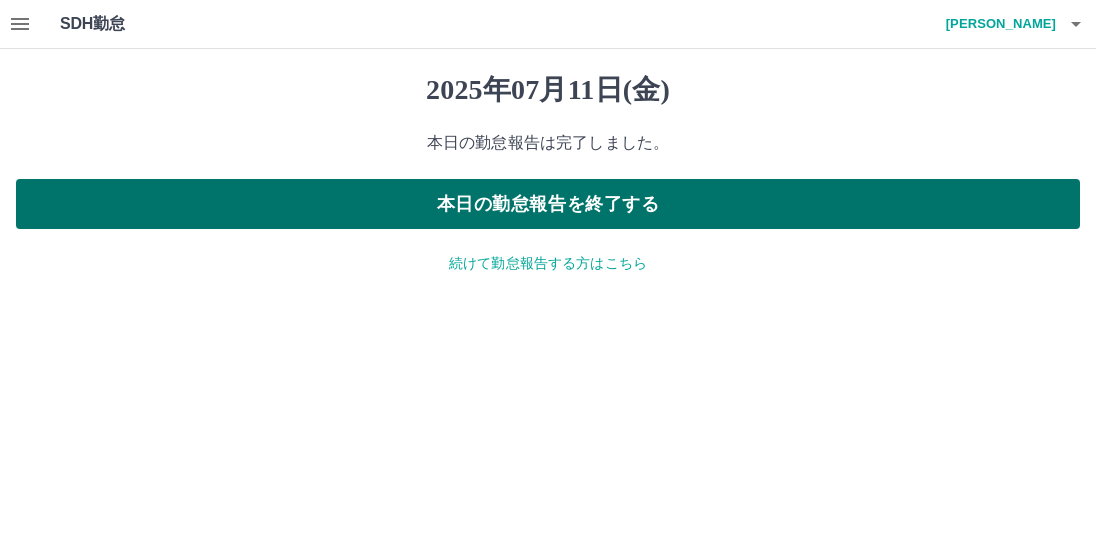 click on "本日の勤怠報告を終了する" at bounding box center [548, 204] 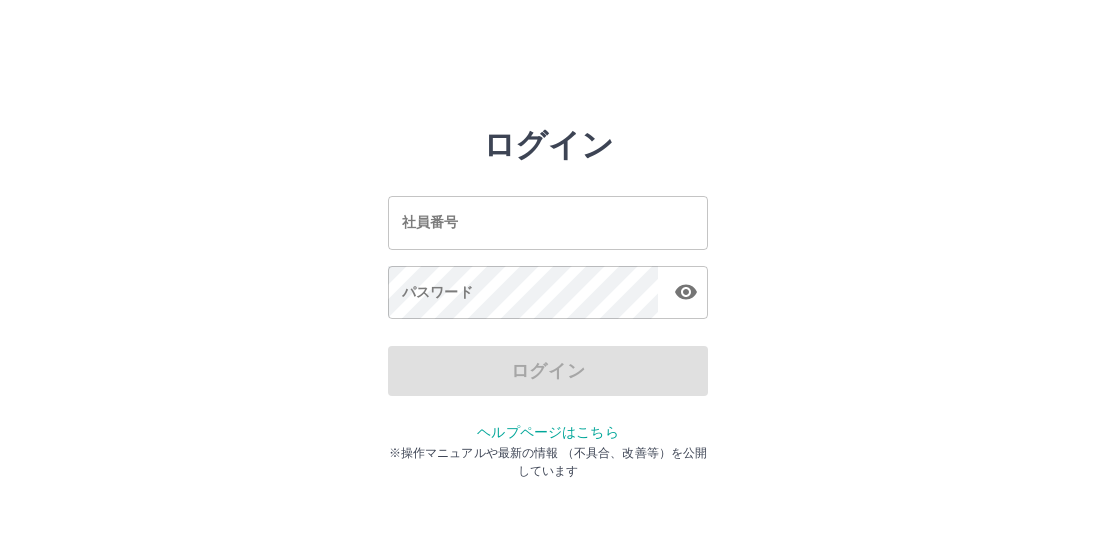 scroll, scrollTop: 0, scrollLeft: 0, axis: both 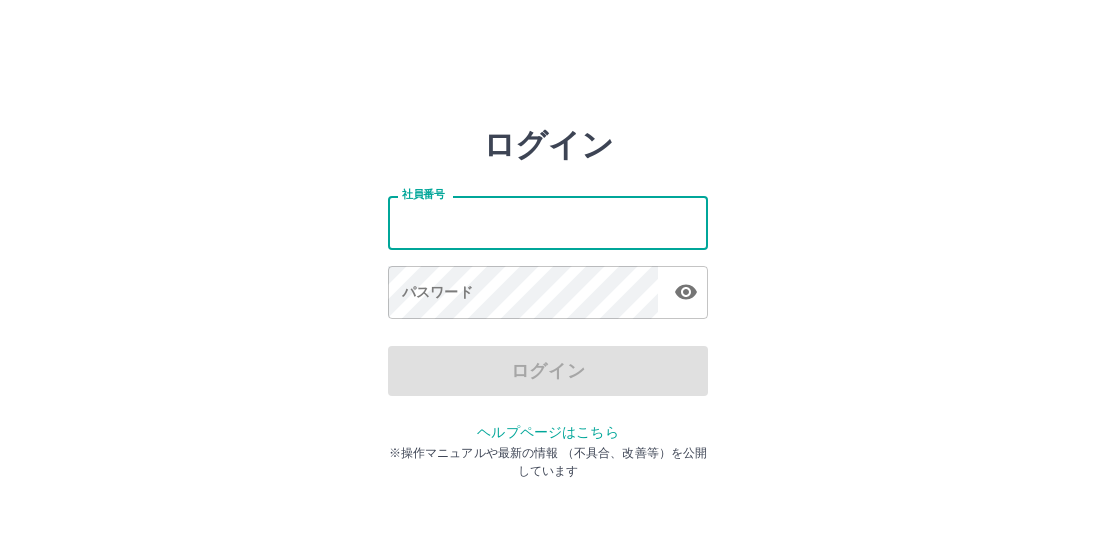 click on "社員番号" at bounding box center [548, 222] 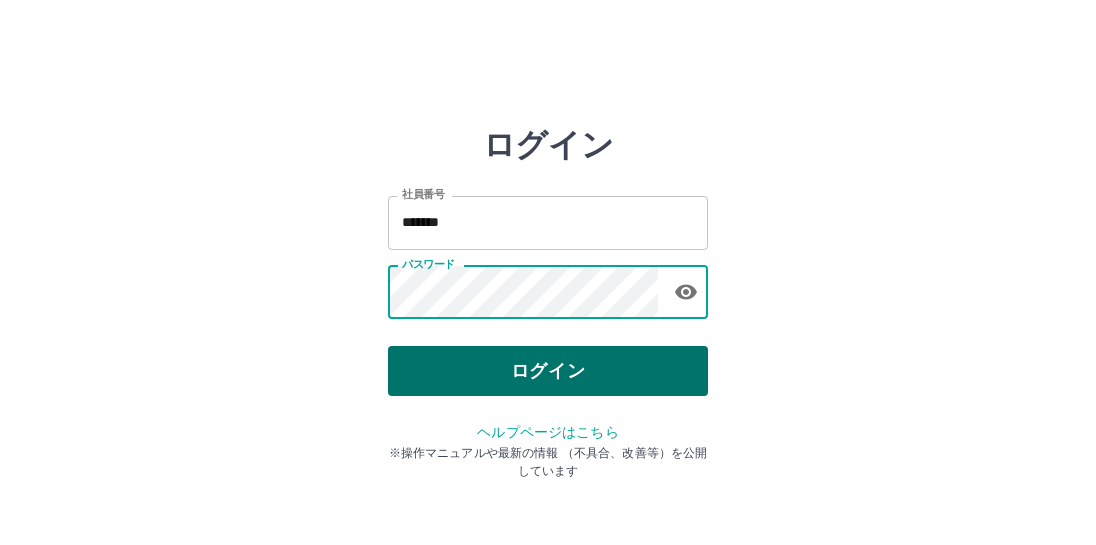 click on "ログイン" at bounding box center (548, 371) 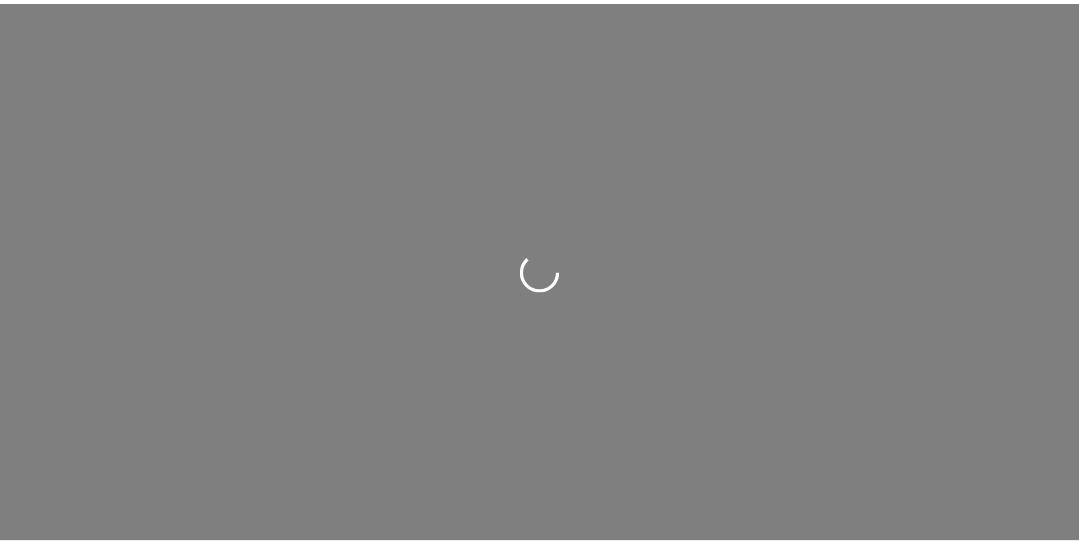 scroll, scrollTop: 0, scrollLeft: 0, axis: both 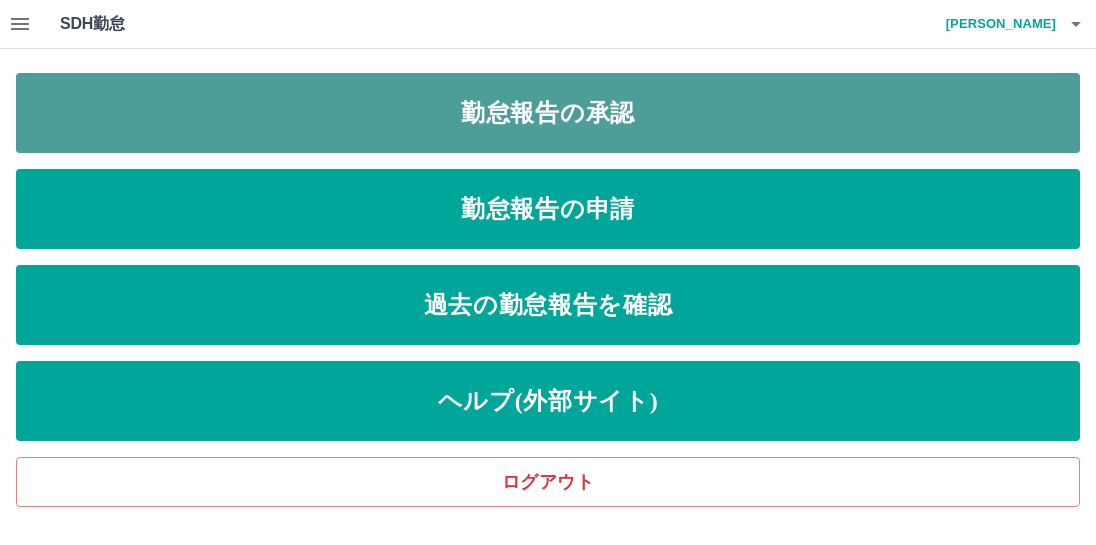click on "勤怠報告の承認" at bounding box center [548, 113] 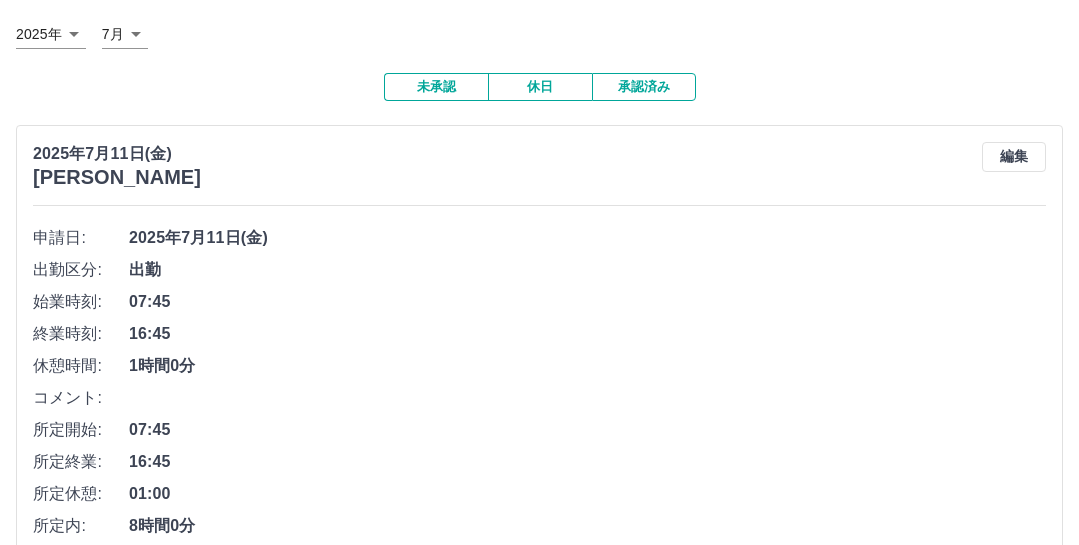 scroll, scrollTop: 0, scrollLeft: 0, axis: both 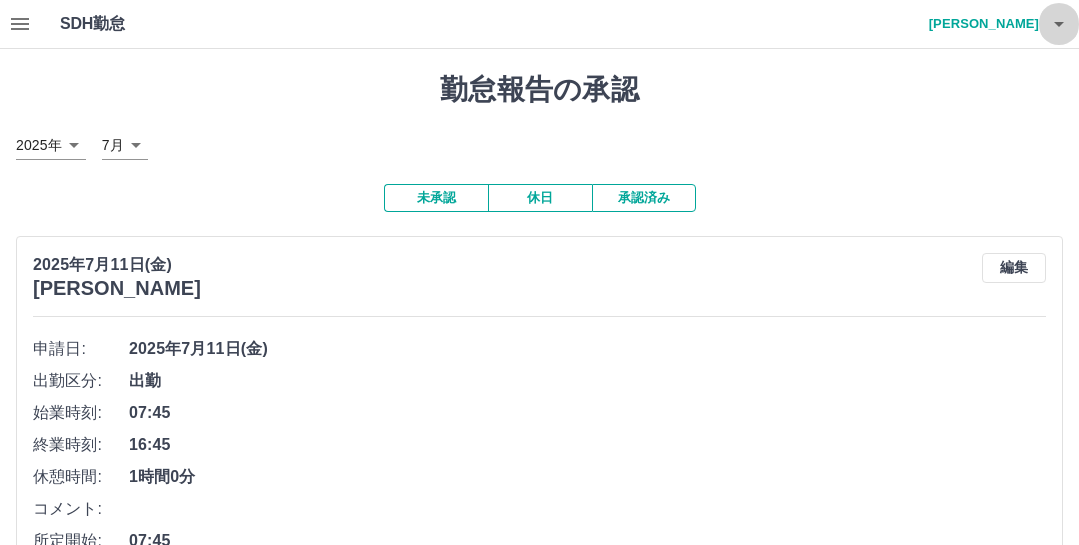 click 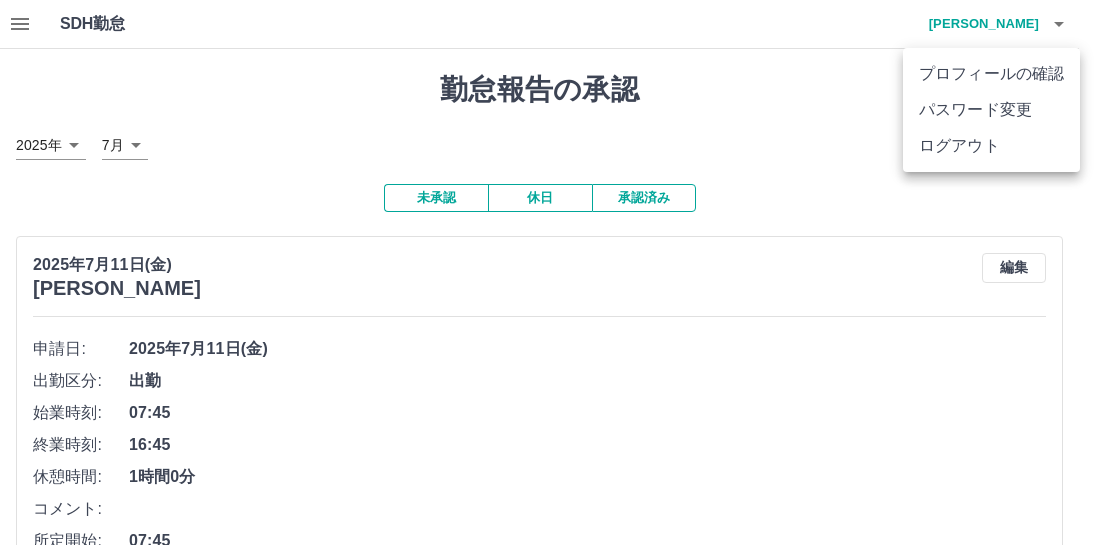 click at bounding box center (548, 272) 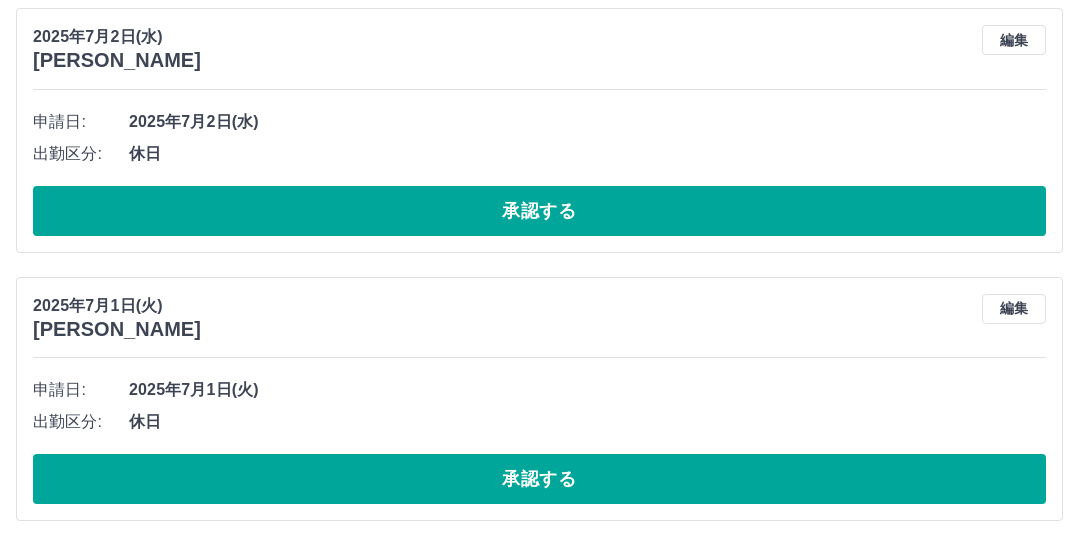 scroll, scrollTop: 3011, scrollLeft: 0, axis: vertical 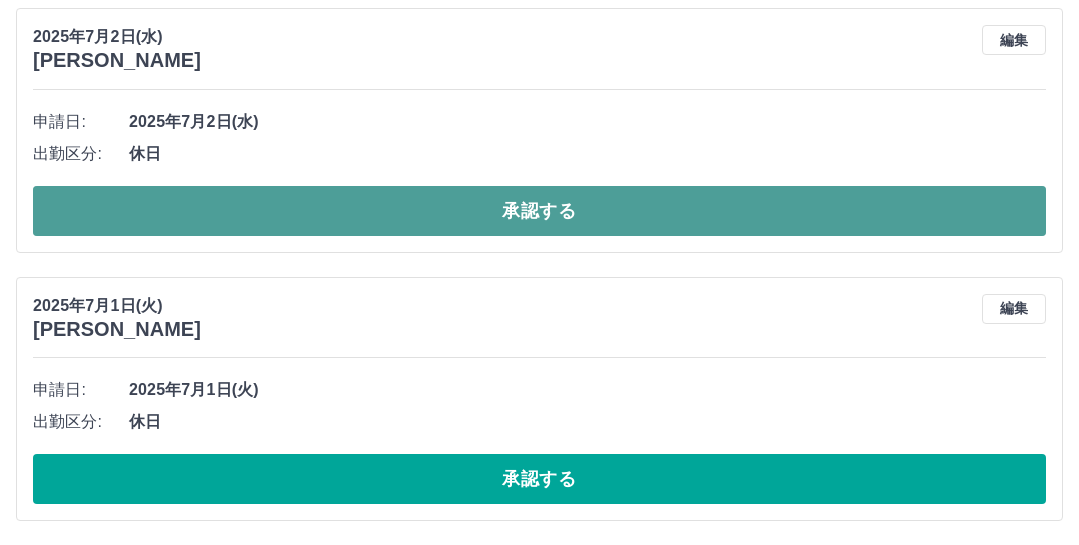 click on "承認する" at bounding box center (539, 211) 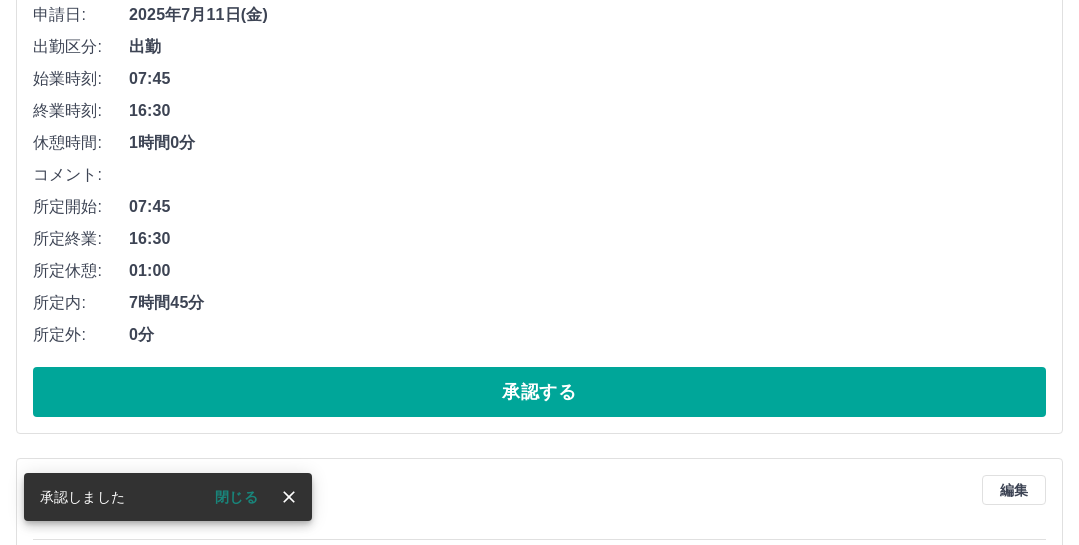 scroll, scrollTop: 2743, scrollLeft: 0, axis: vertical 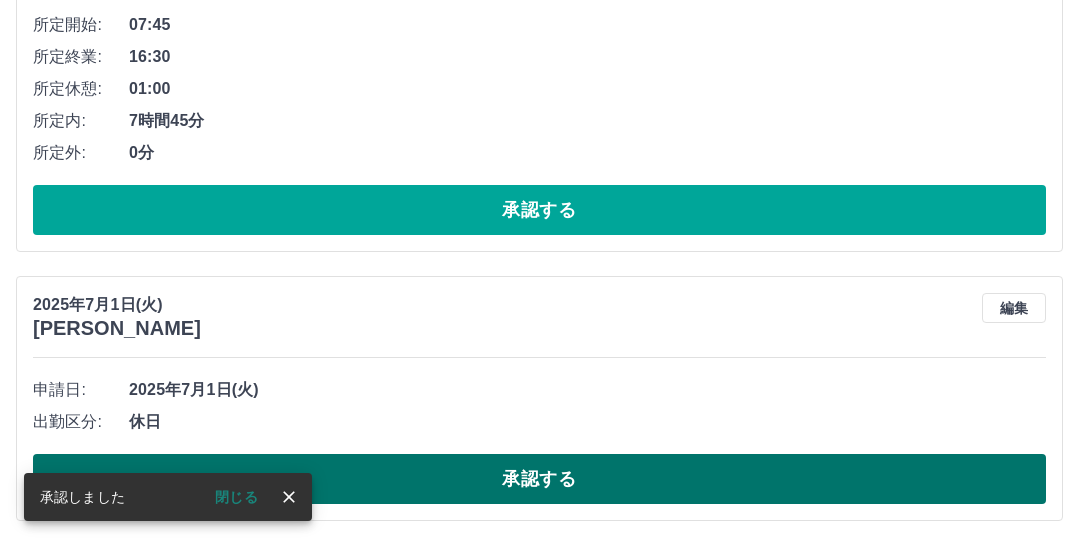 click on "承認する" at bounding box center (539, 479) 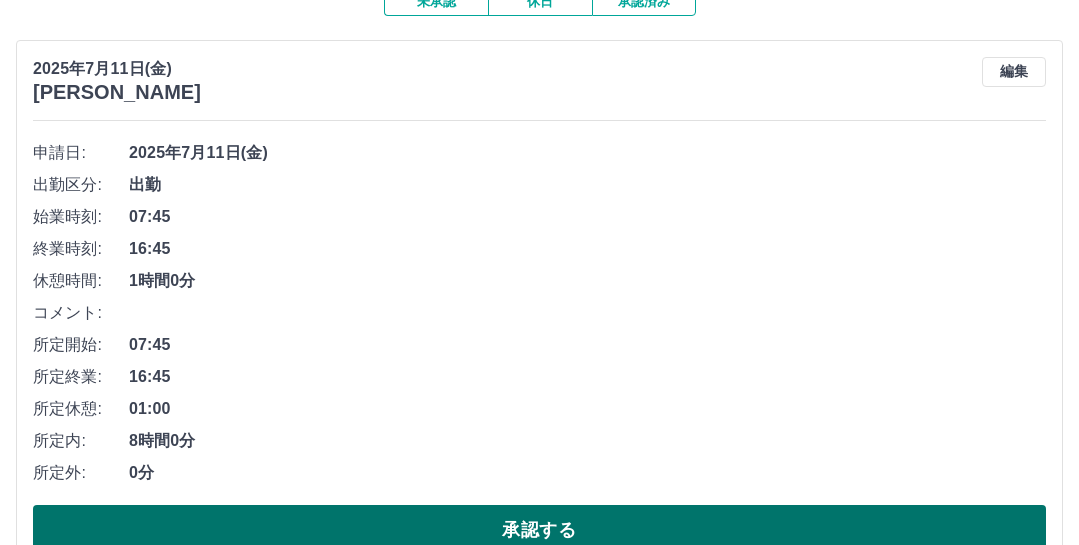 scroll, scrollTop: 0, scrollLeft: 0, axis: both 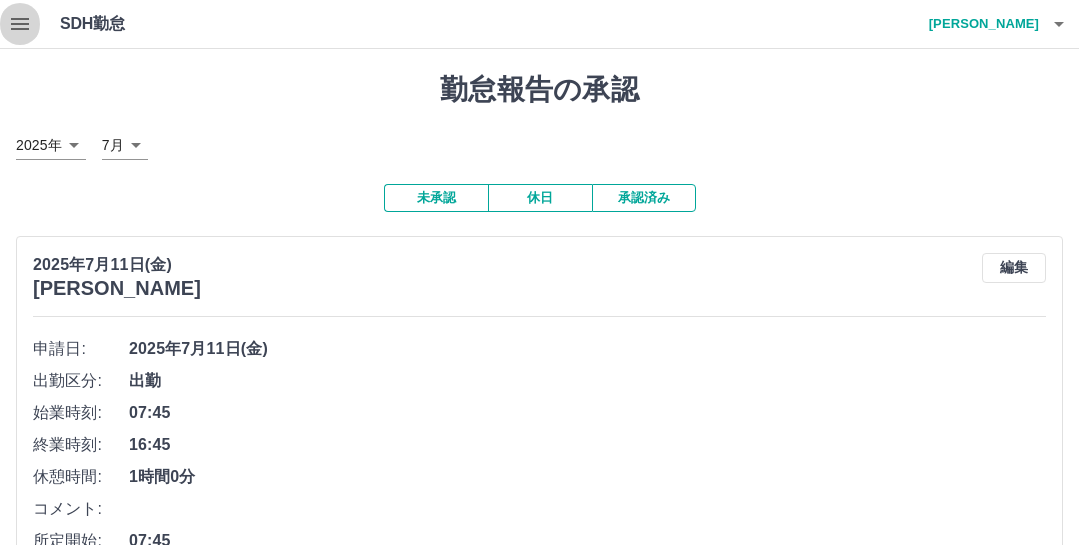 click 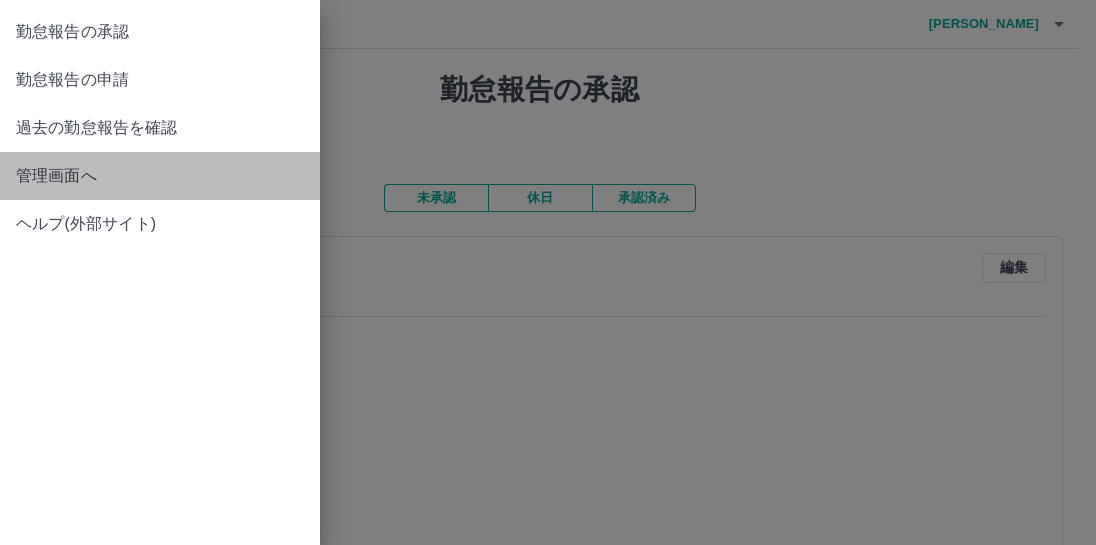 click on "管理画面へ" at bounding box center [160, 176] 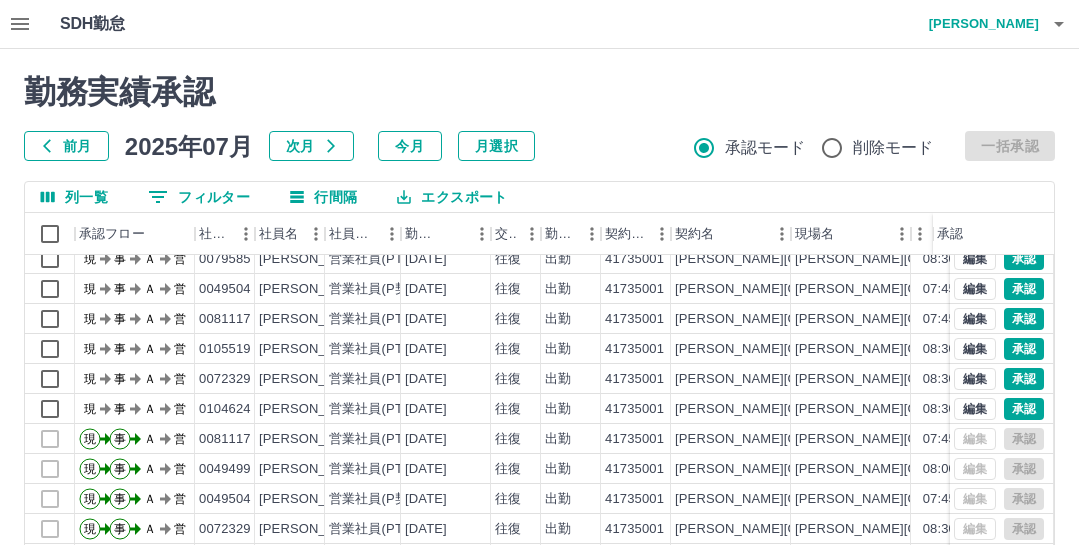 scroll, scrollTop: 0, scrollLeft: 0, axis: both 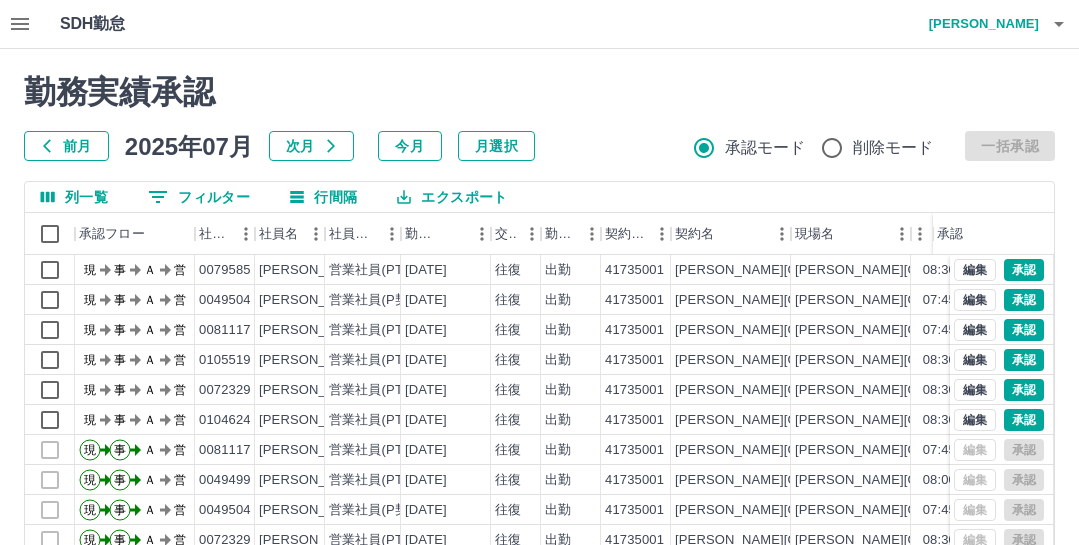 click 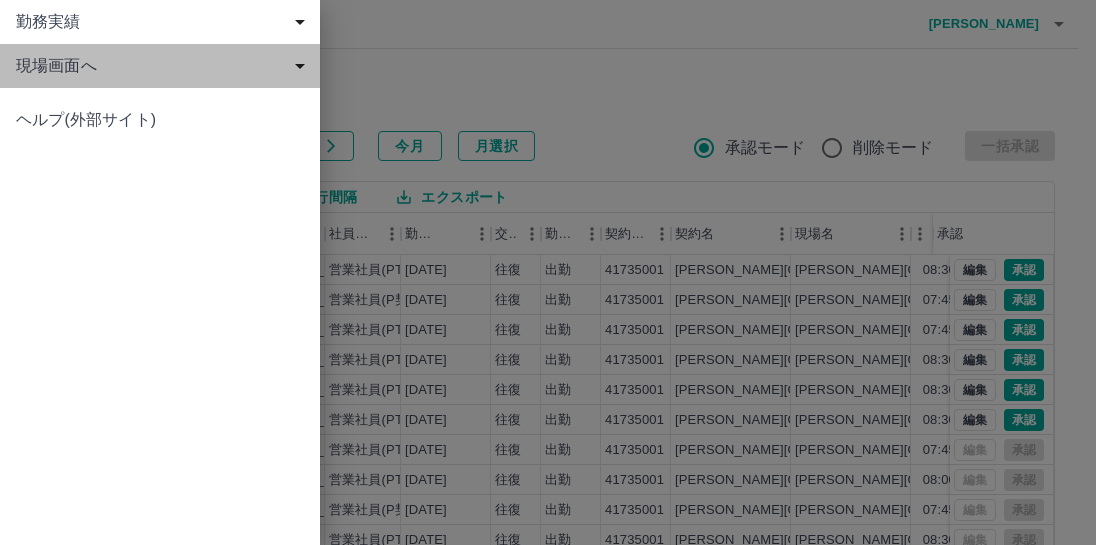 click on "現場画面へ" at bounding box center (164, 66) 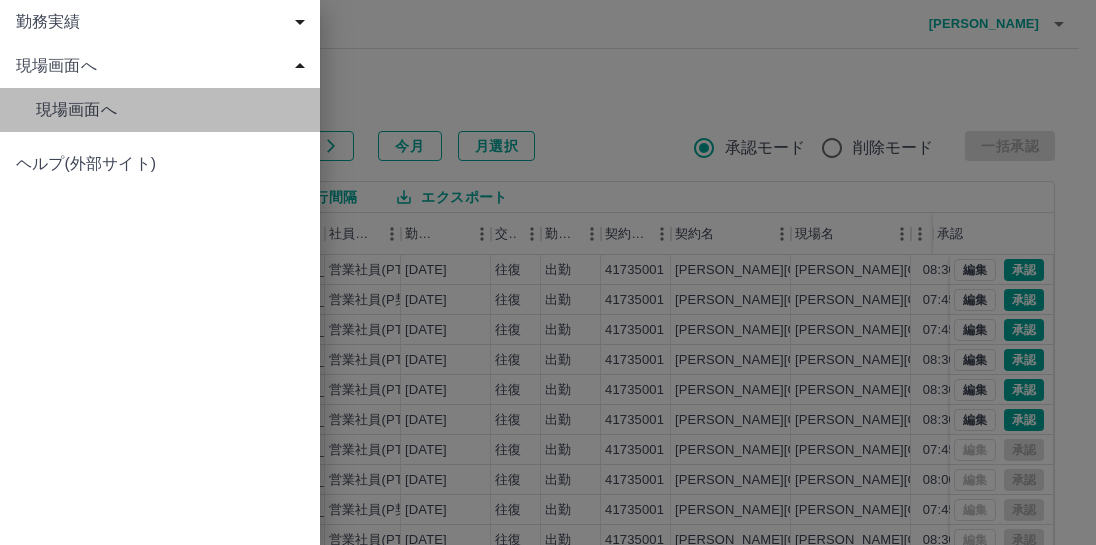 click on "現場画面へ" at bounding box center [170, 110] 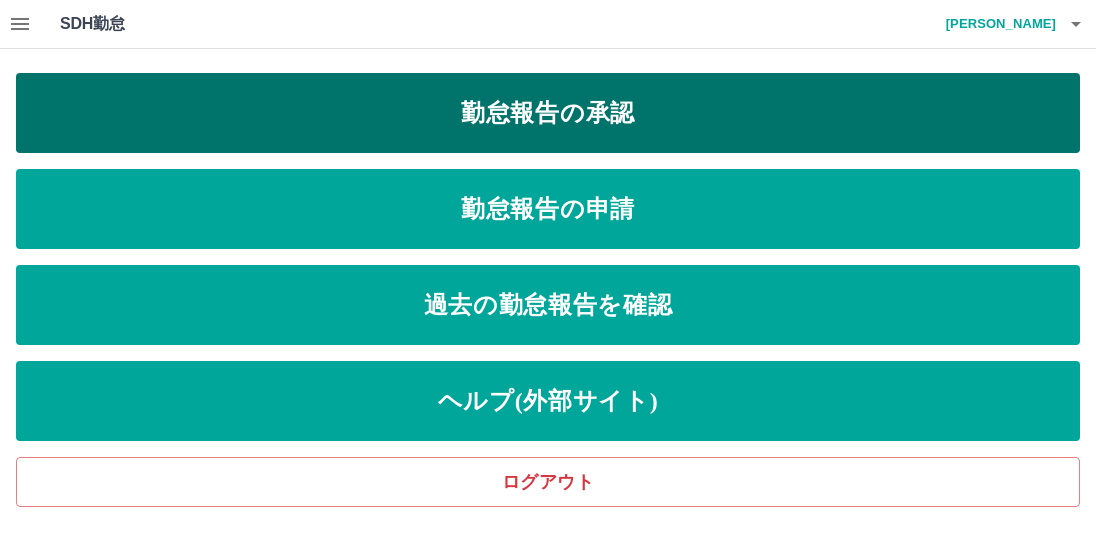 click on "勤怠報告の承認" at bounding box center (548, 113) 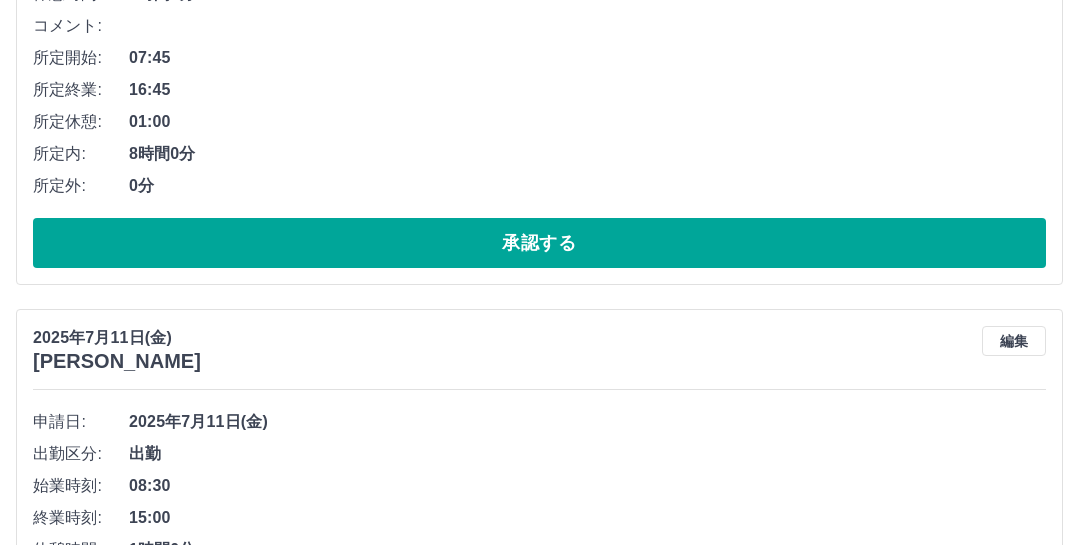 scroll, scrollTop: 531, scrollLeft: 0, axis: vertical 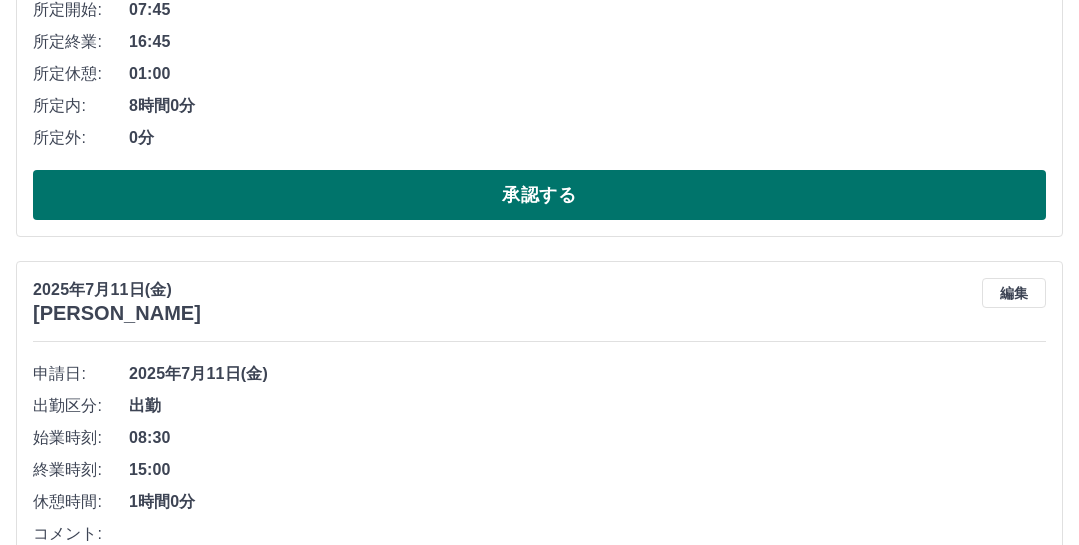 click on "承認する" at bounding box center [539, 195] 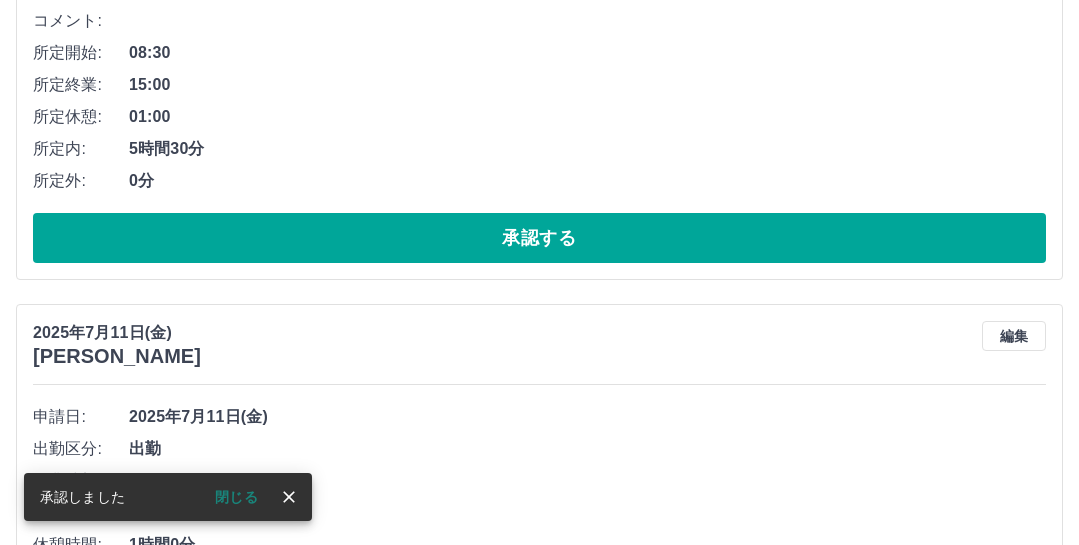 scroll, scrollTop: 500, scrollLeft: 0, axis: vertical 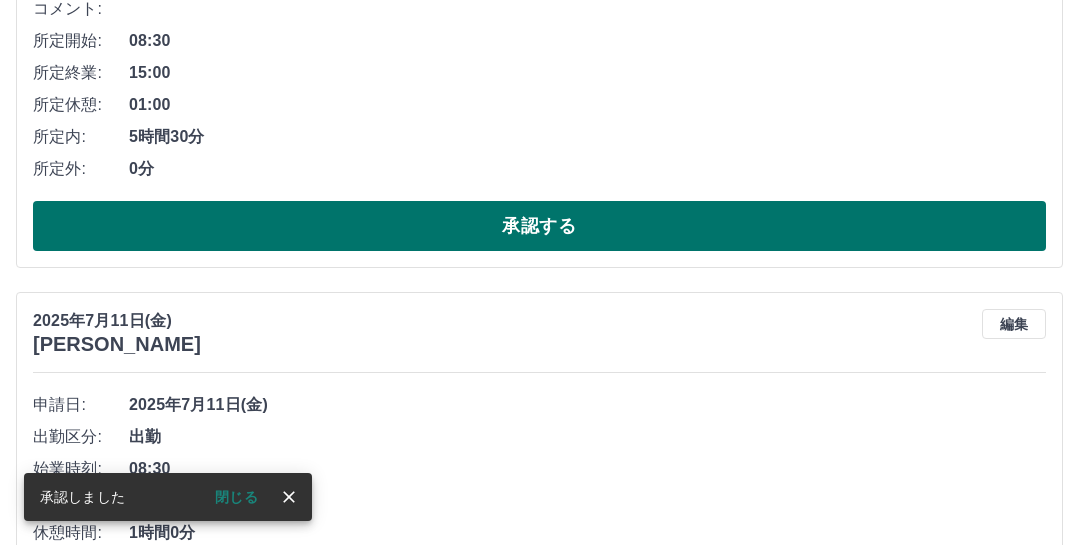 click on "承認する" at bounding box center (539, 226) 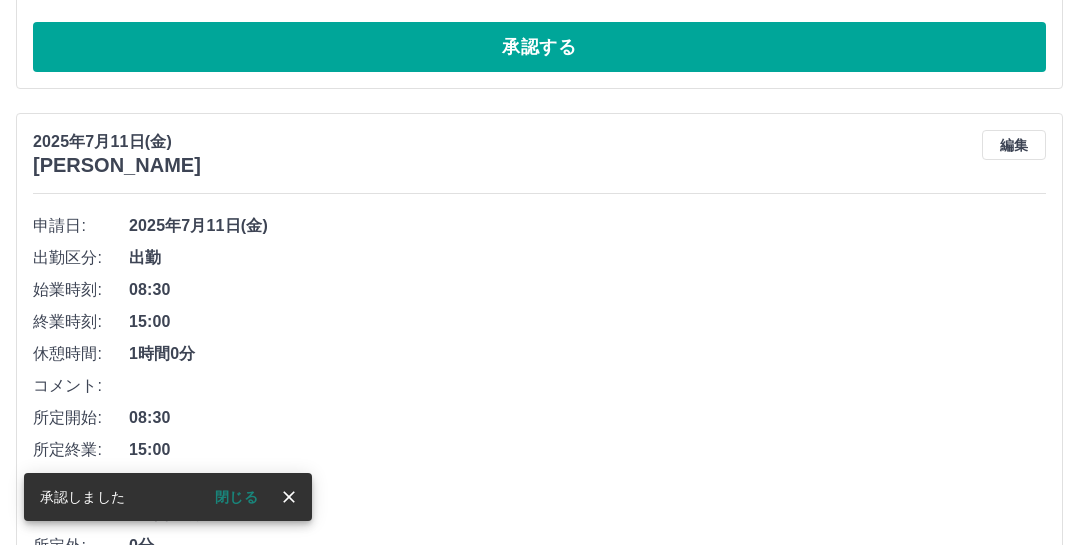scroll, scrollTop: 700, scrollLeft: 0, axis: vertical 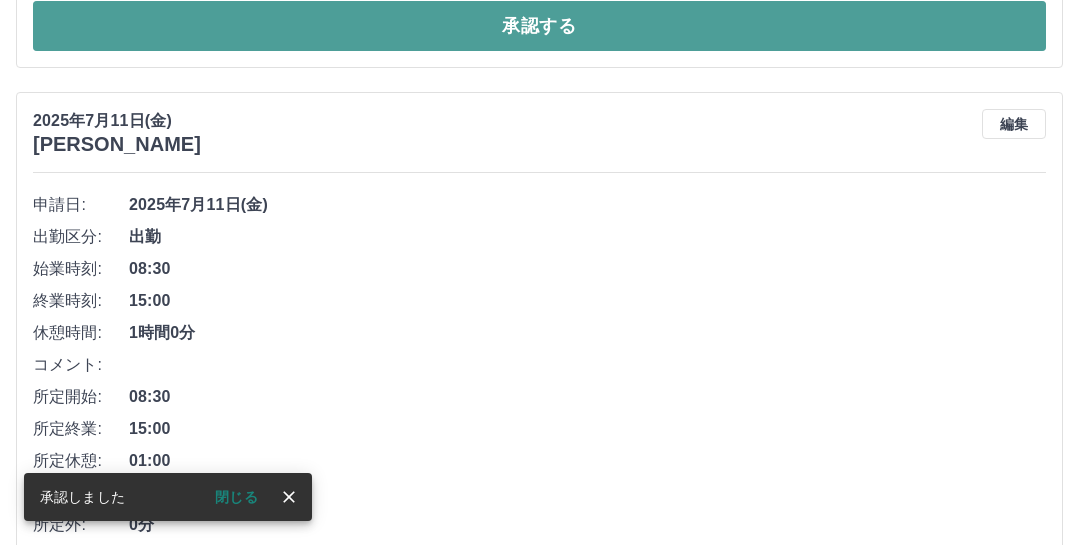 click on "承認する" at bounding box center [539, 26] 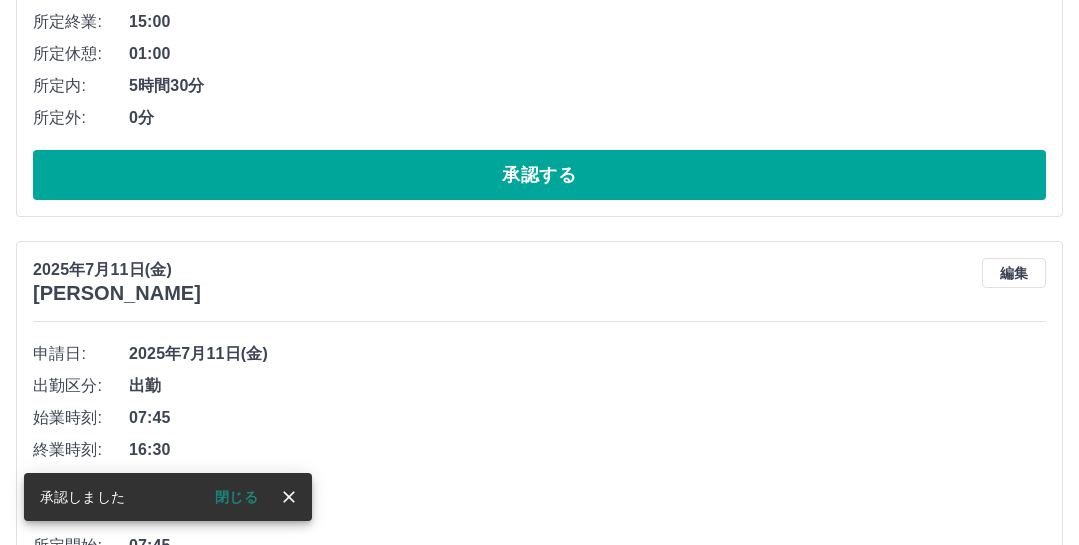 scroll, scrollTop: 544, scrollLeft: 0, axis: vertical 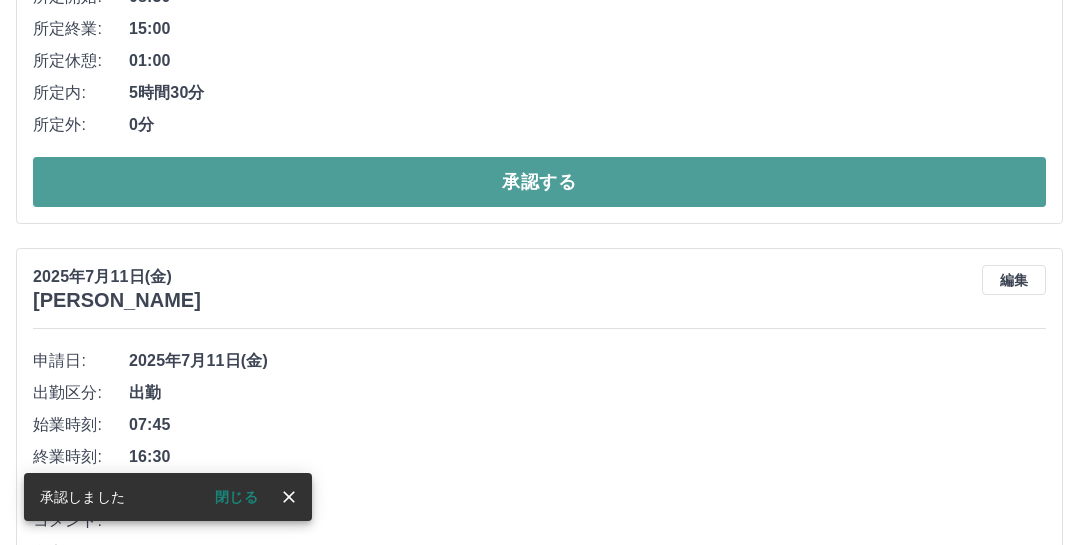 click on "承認する" at bounding box center (539, 182) 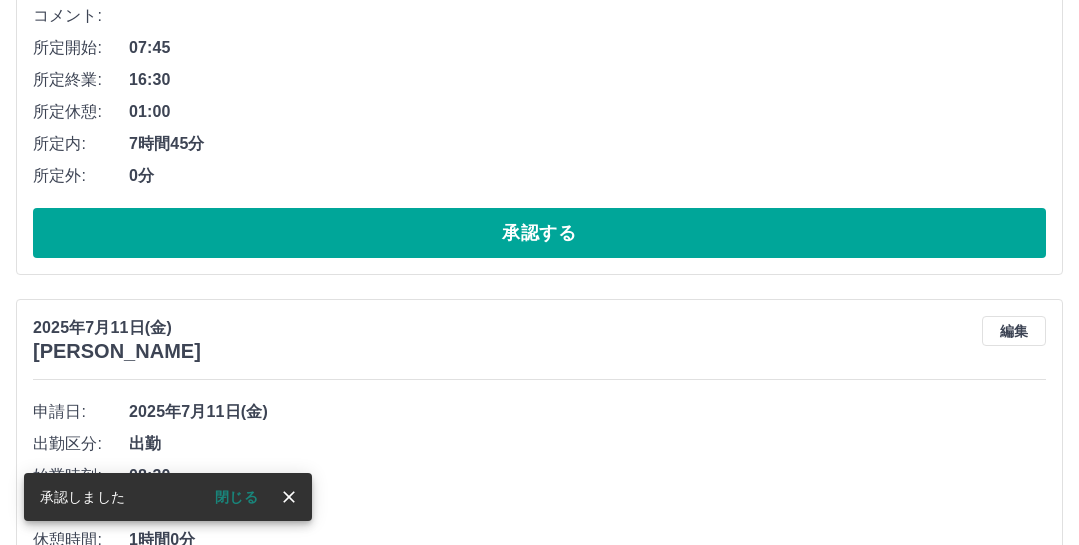 scroll, scrollTop: 500, scrollLeft: 0, axis: vertical 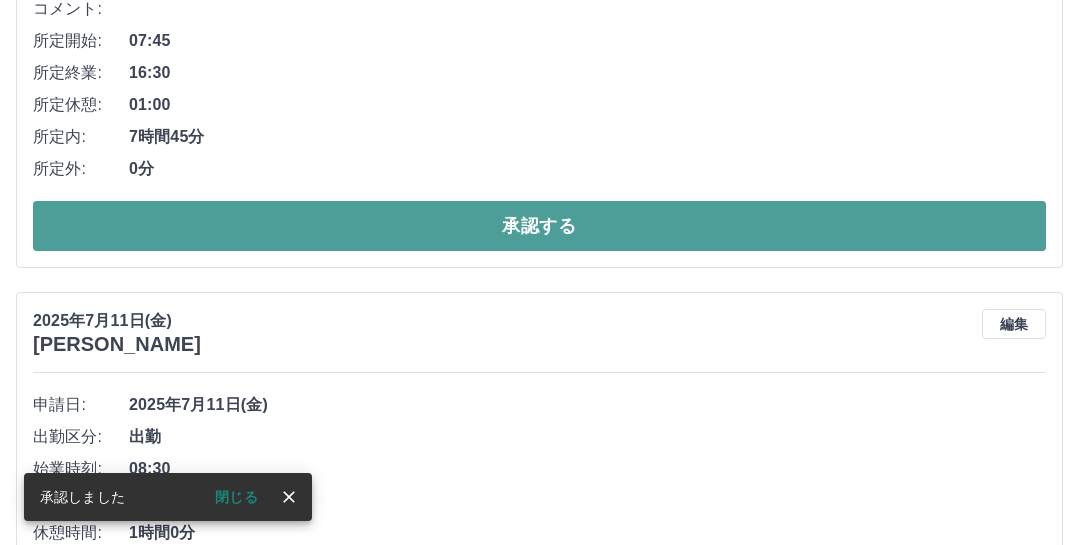 click on "承認する" at bounding box center [539, 226] 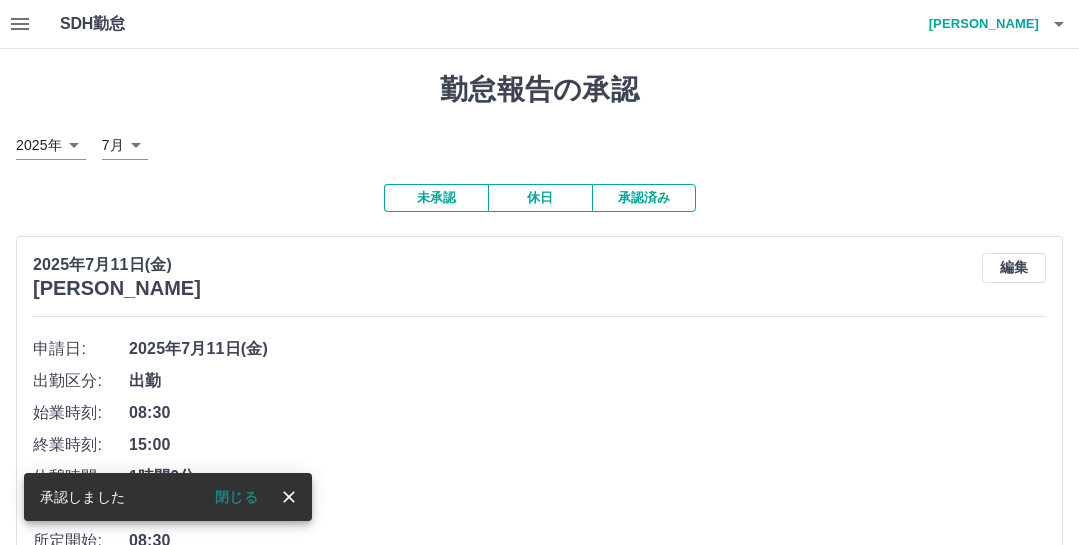 scroll, scrollTop: 249, scrollLeft: 0, axis: vertical 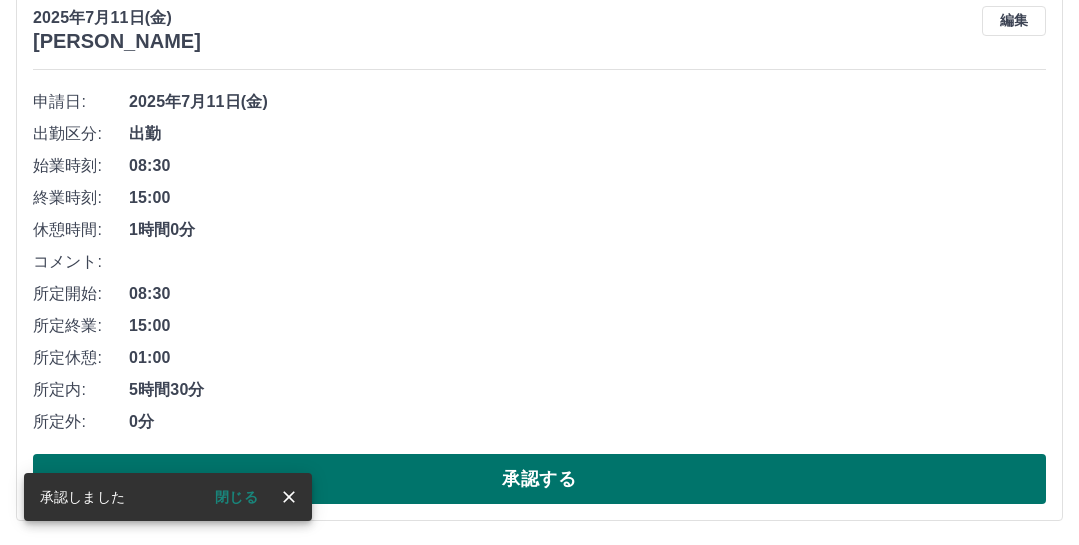click on "承認する" at bounding box center [539, 479] 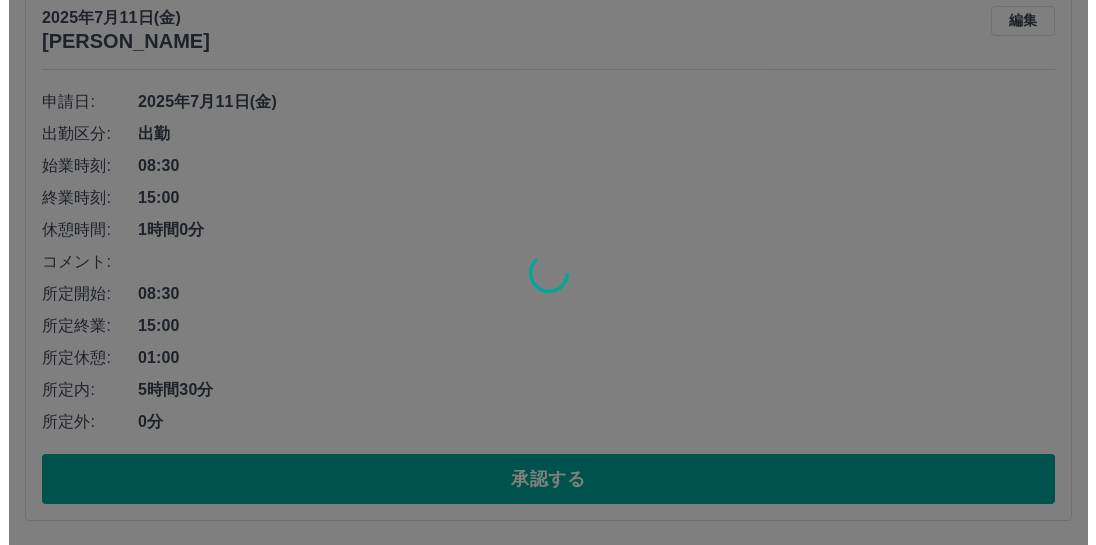 scroll, scrollTop: 0, scrollLeft: 0, axis: both 